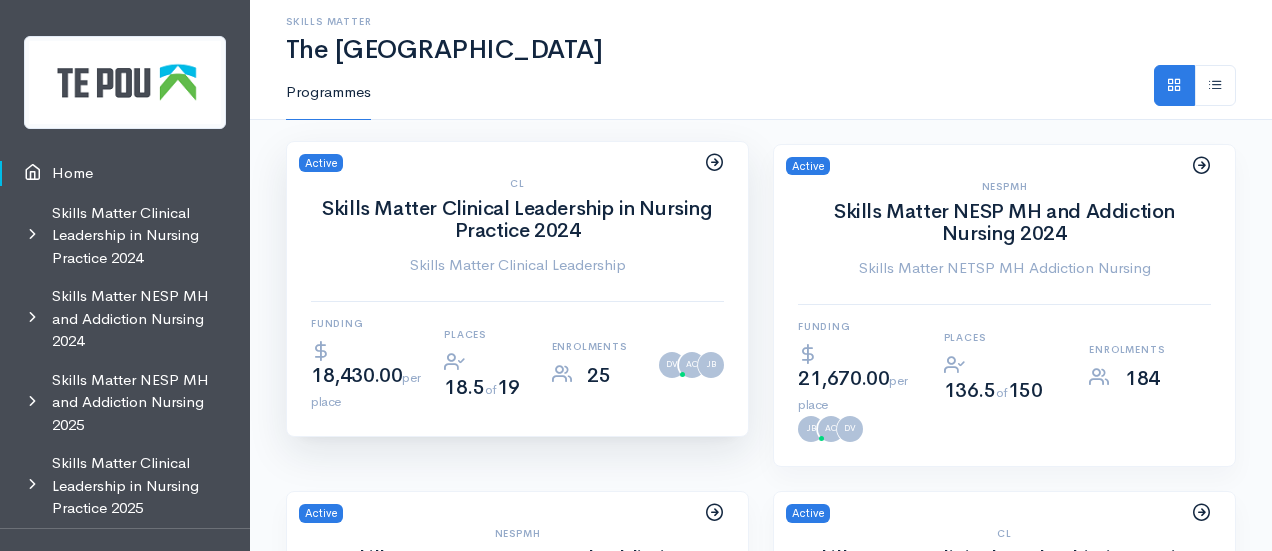 scroll, scrollTop: 0, scrollLeft: 0, axis: both 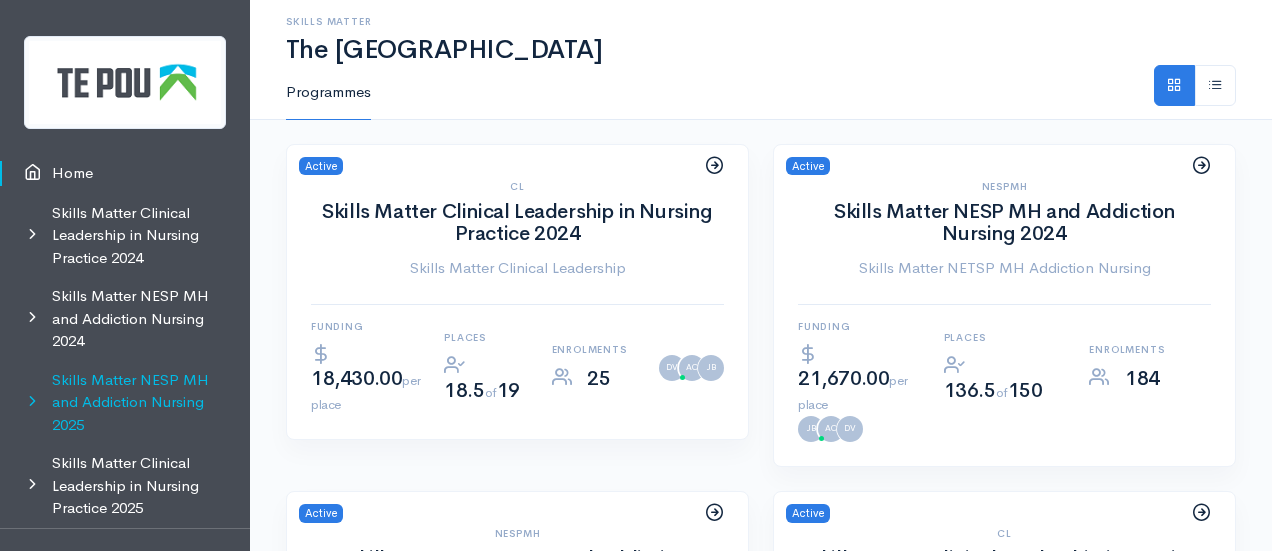 click on "Skills Matter NESP MH and Addiction Nursing 2025" at bounding box center (125, 403) 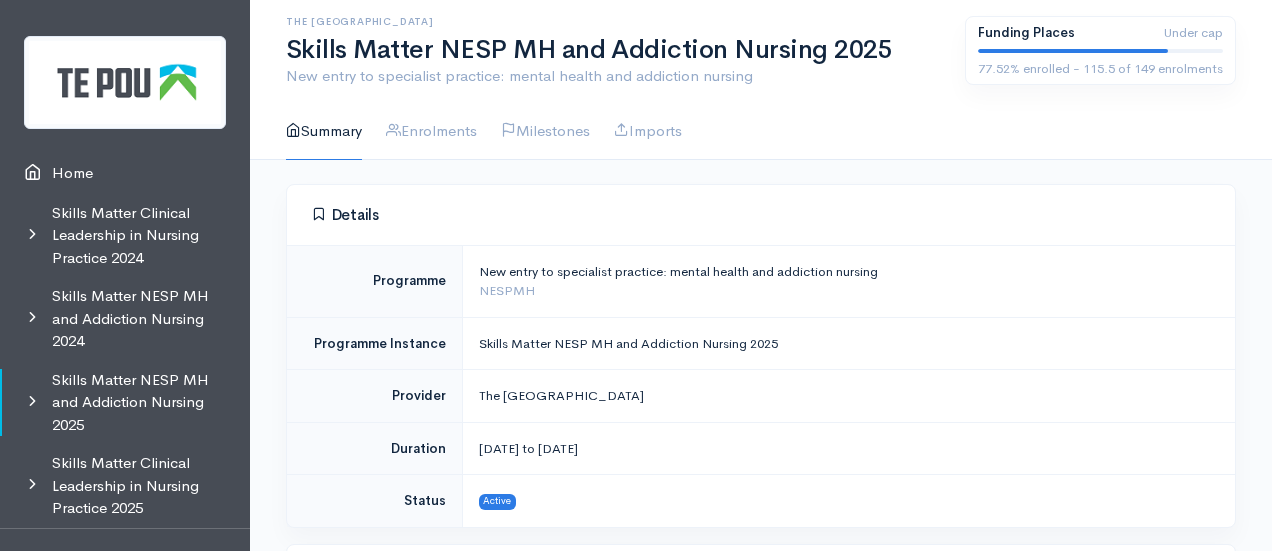 scroll, scrollTop: 0, scrollLeft: 0, axis: both 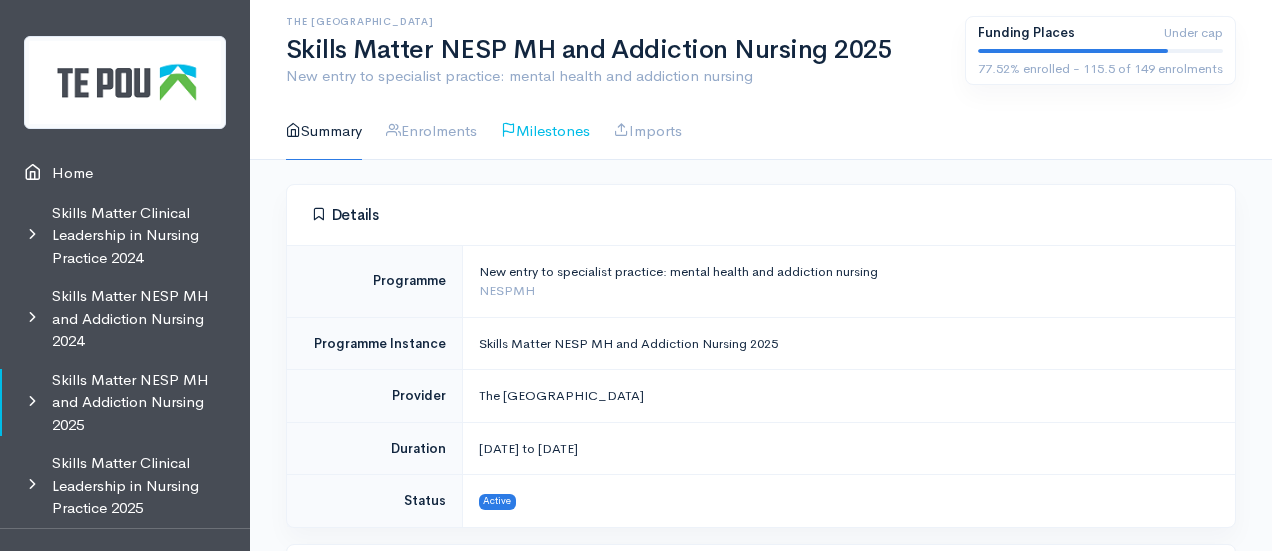 click on "Milestones" at bounding box center (545, 131) 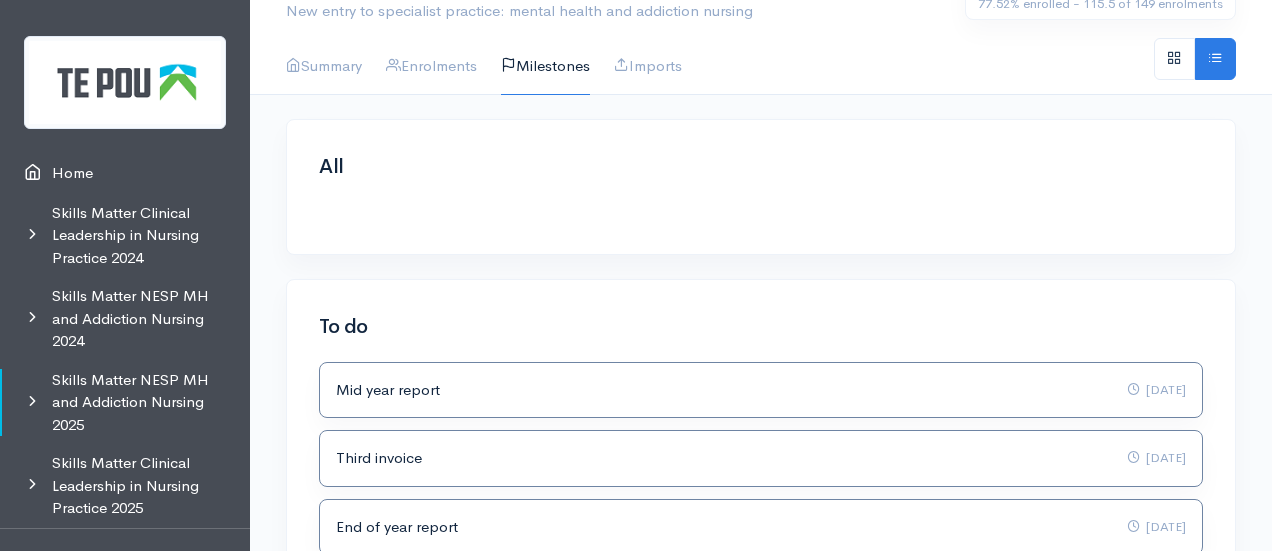 scroll, scrollTop: 66, scrollLeft: 0, axis: vertical 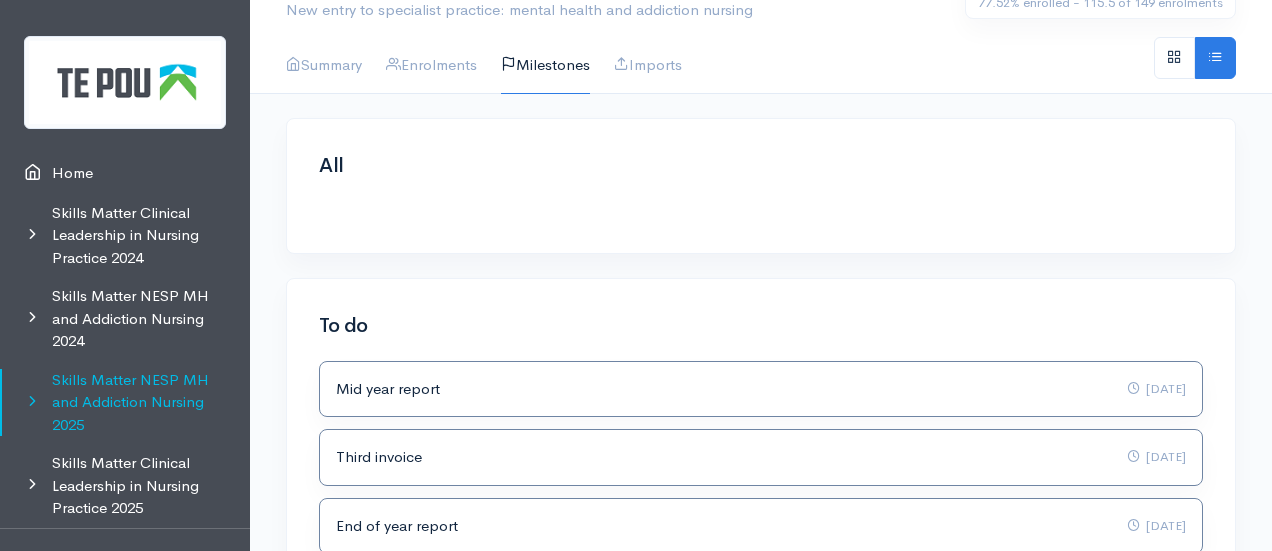 click on "Skills Matter NESP MH and Addiction Nursing 2025" at bounding box center [125, 403] 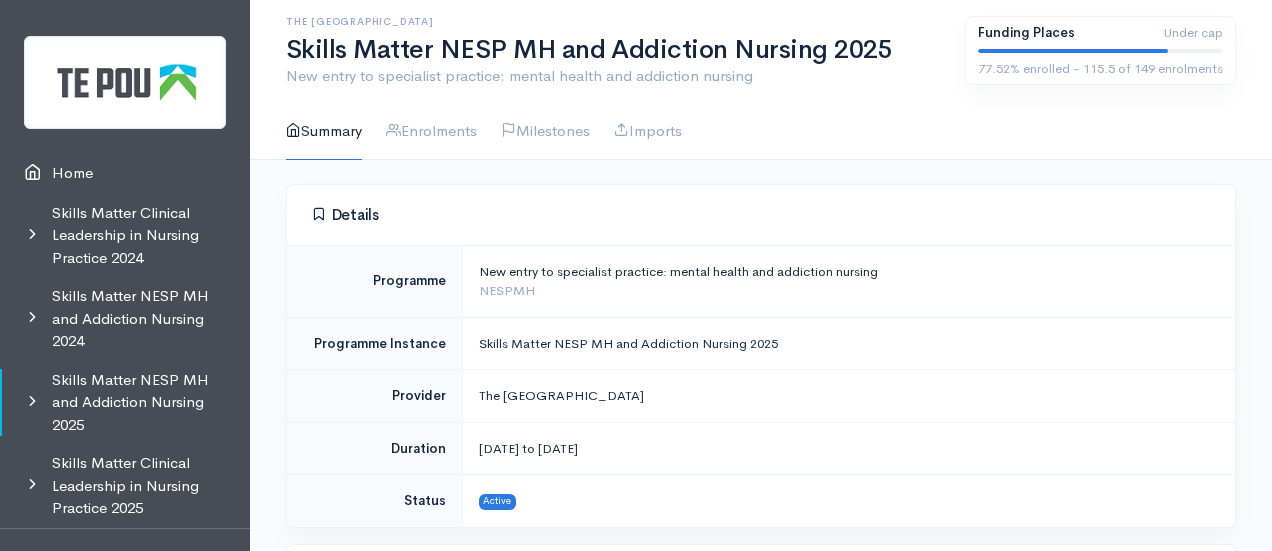 scroll, scrollTop: 0, scrollLeft: 0, axis: both 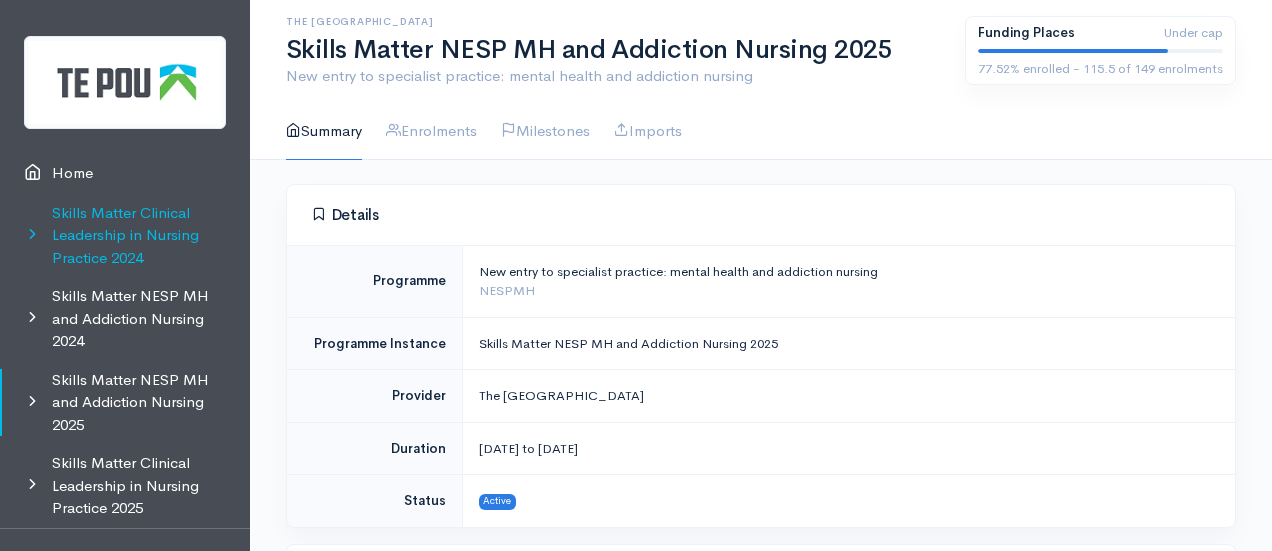 click on "Skills Matter Clinical Leadership in Nursing Practice 2024" at bounding box center (125, 236) 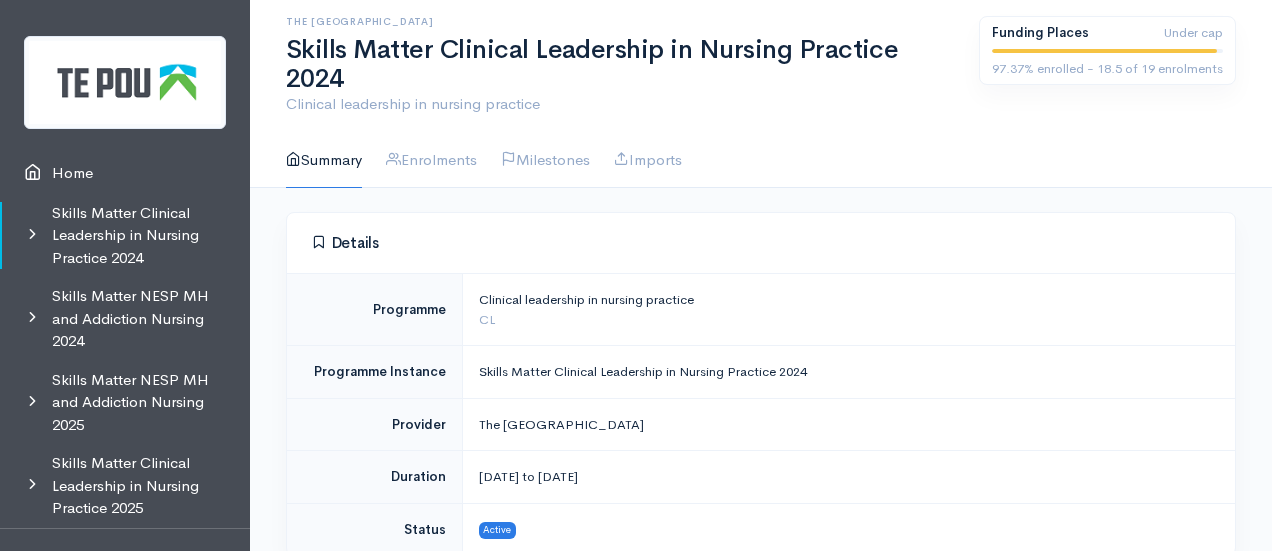 scroll, scrollTop: 0, scrollLeft: 0, axis: both 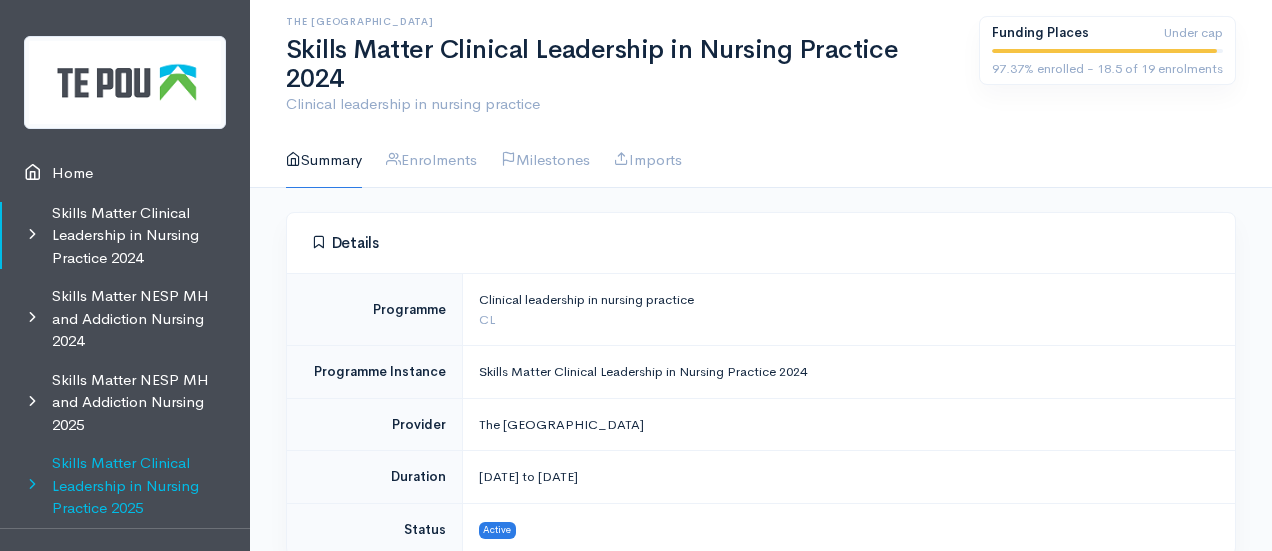 click on "Skills Matter Clinical Leadership in Nursing Practice 2025" at bounding box center [125, 486] 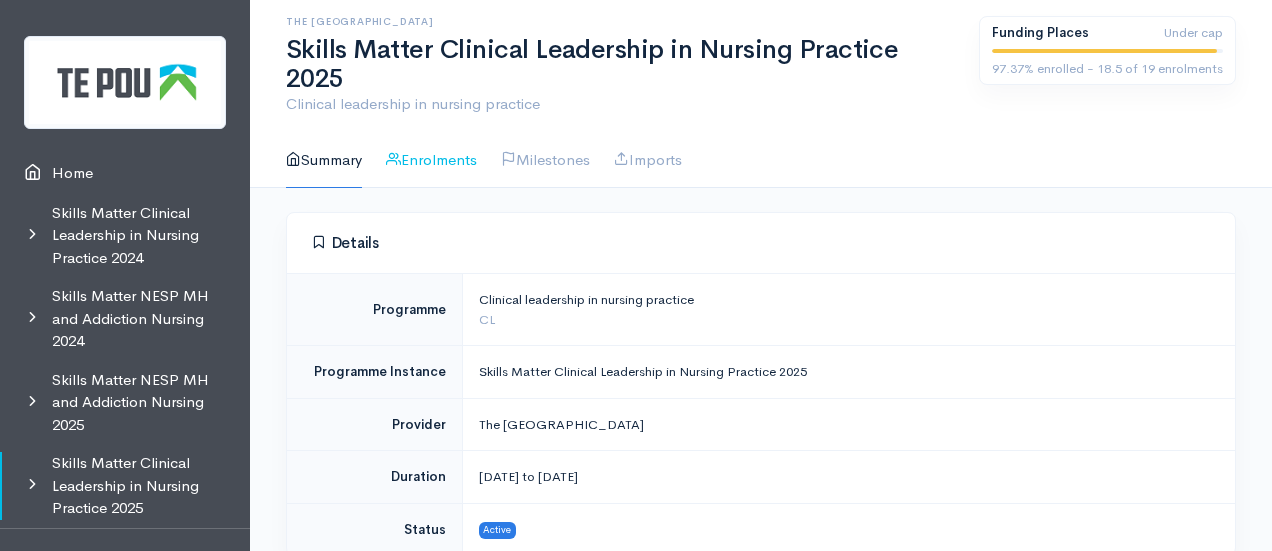 scroll, scrollTop: 0, scrollLeft: 0, axis: both 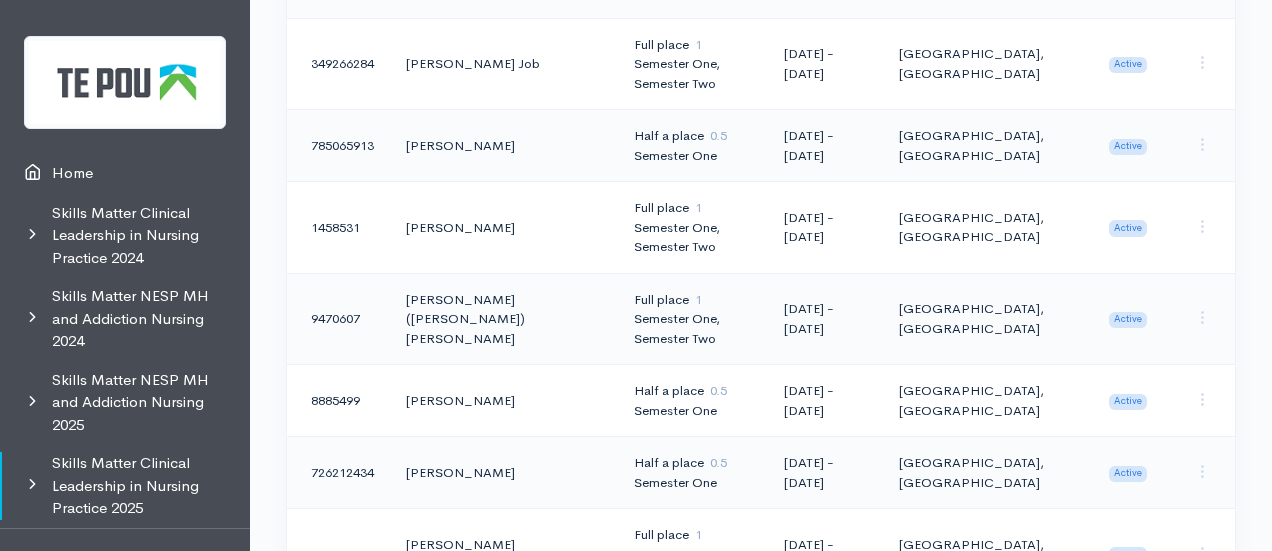 click on "Semester One, Semester Two" at bounding box center (693, 328) 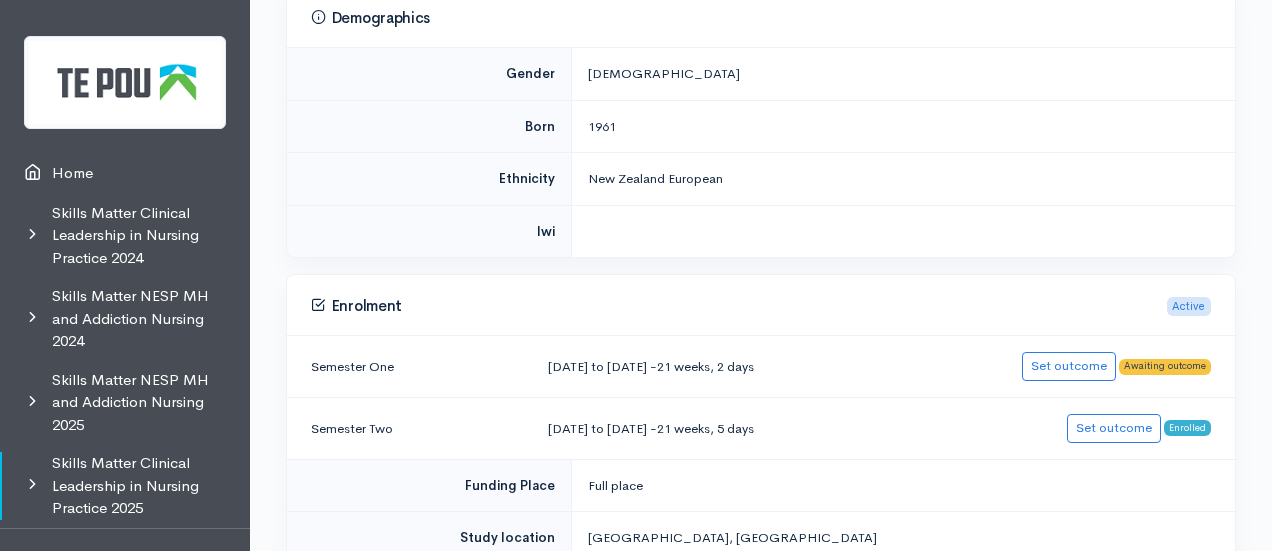 scroll, scrollTop: 593, scrollLeft: 0, axis: vertical 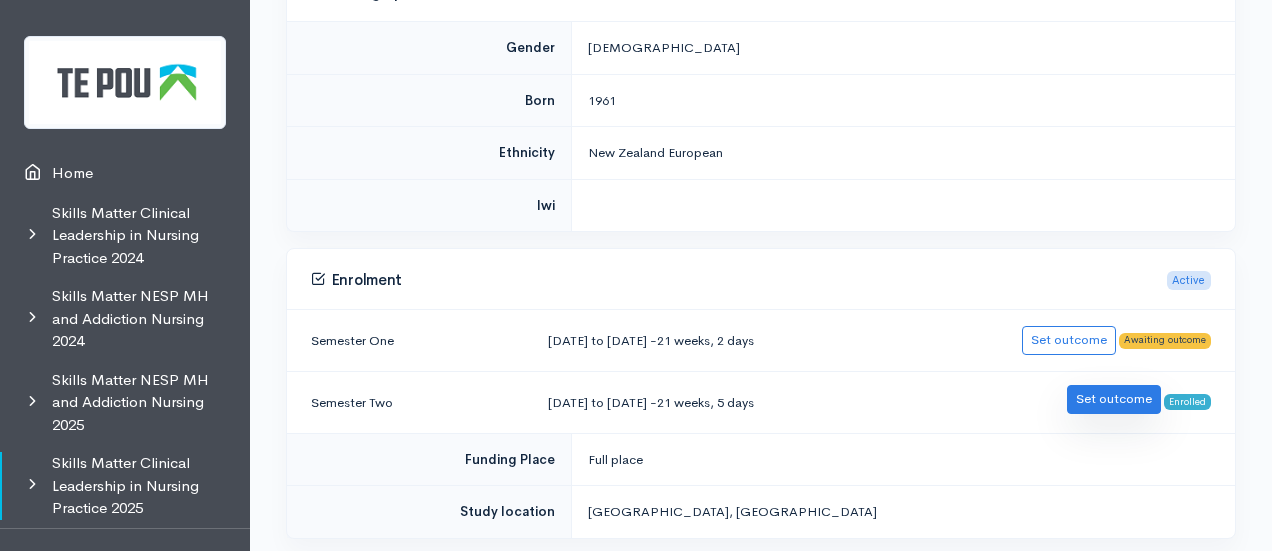 click on "Set outcome" at bounding box center [1114, 399] 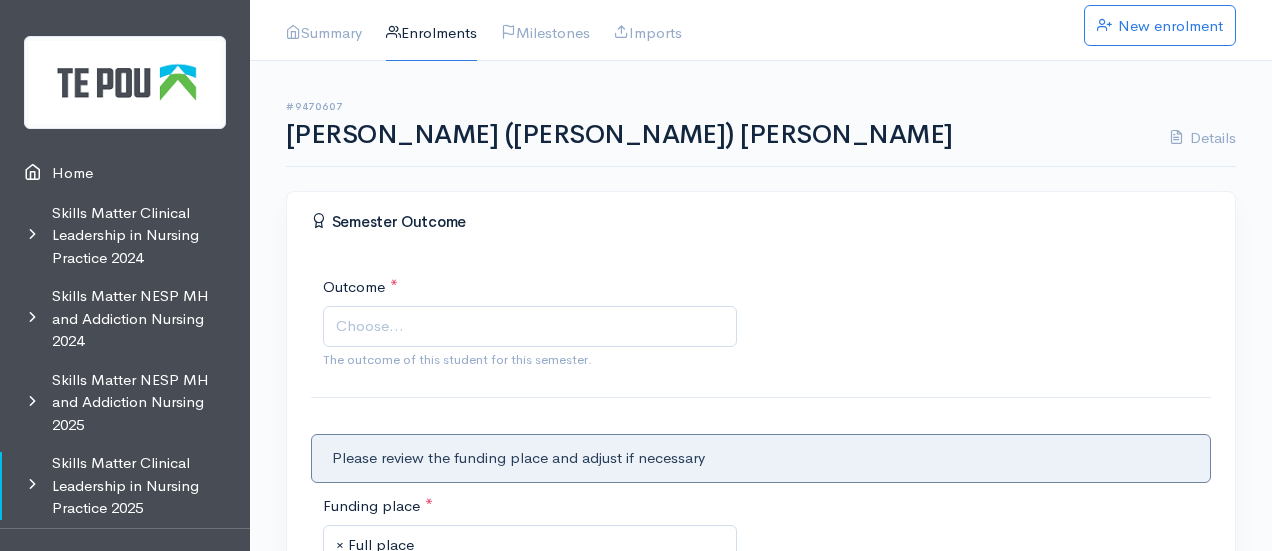 scroll, scrollTop: 128, scrollLeft: 0, axis: vertical 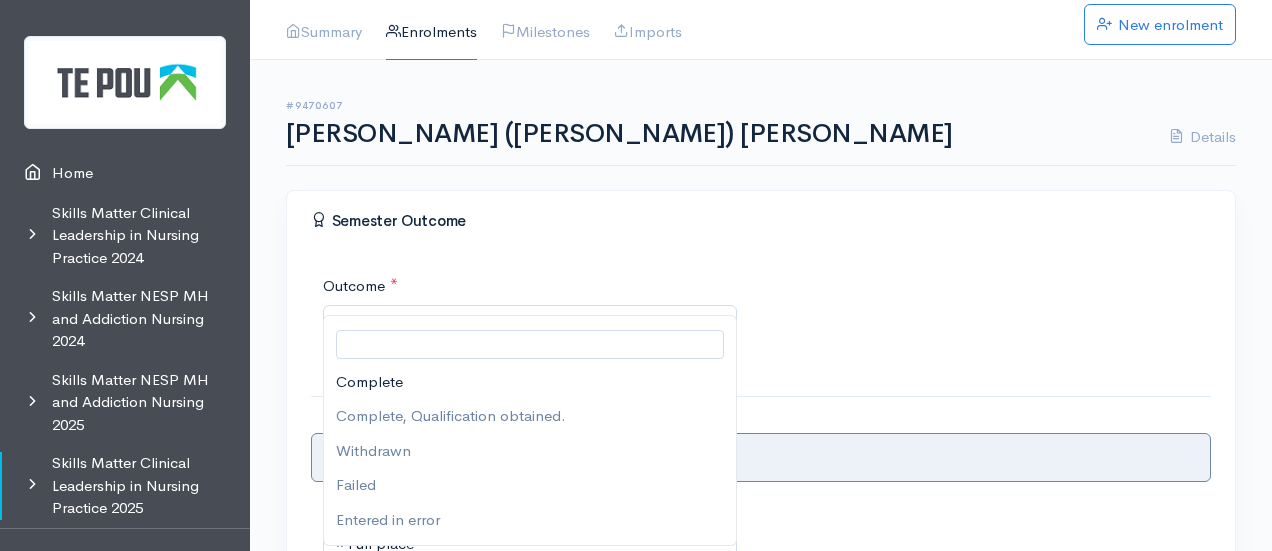 click on "Choose..." at bounding box center [530, 325] 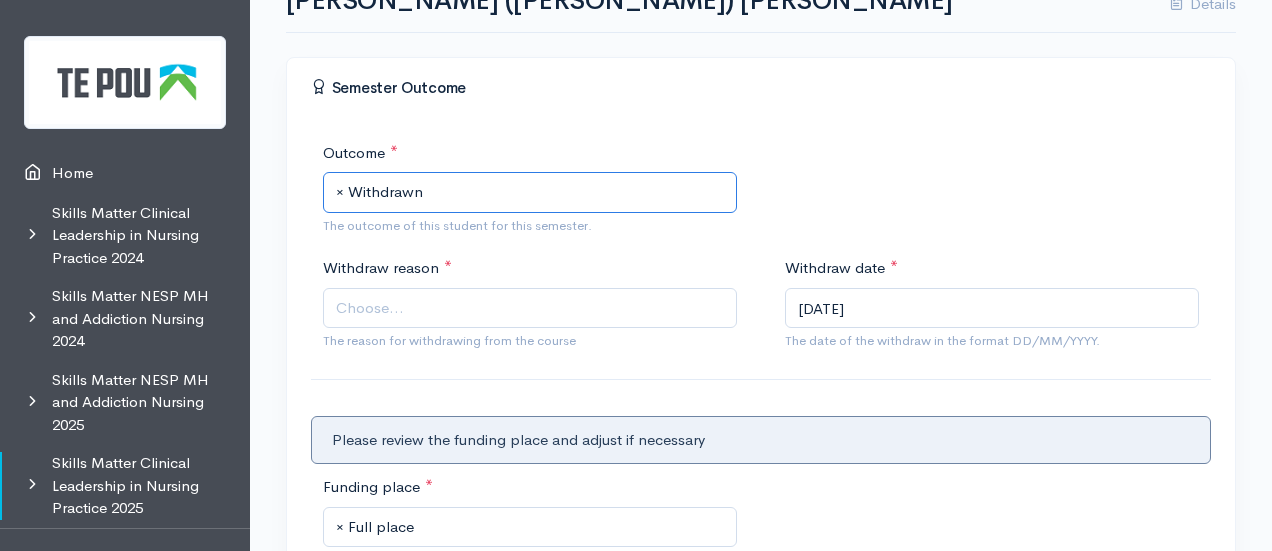 scroll, scrollTop: 262, scrollLeft: 0, axis: vertical 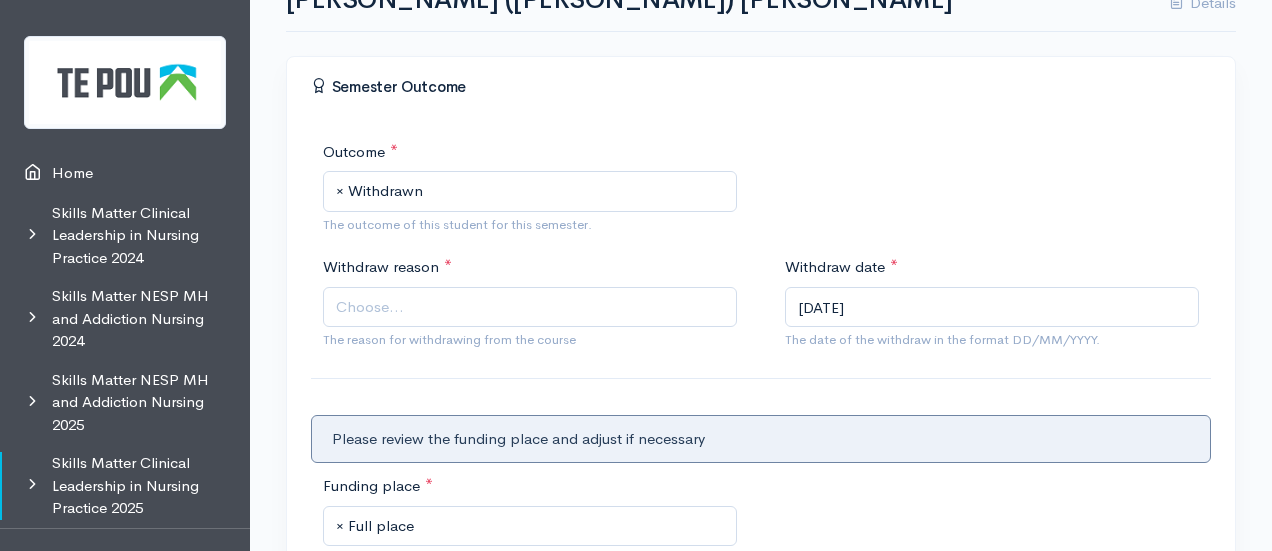 click on "Choose..." at bounding box center (530, 307) 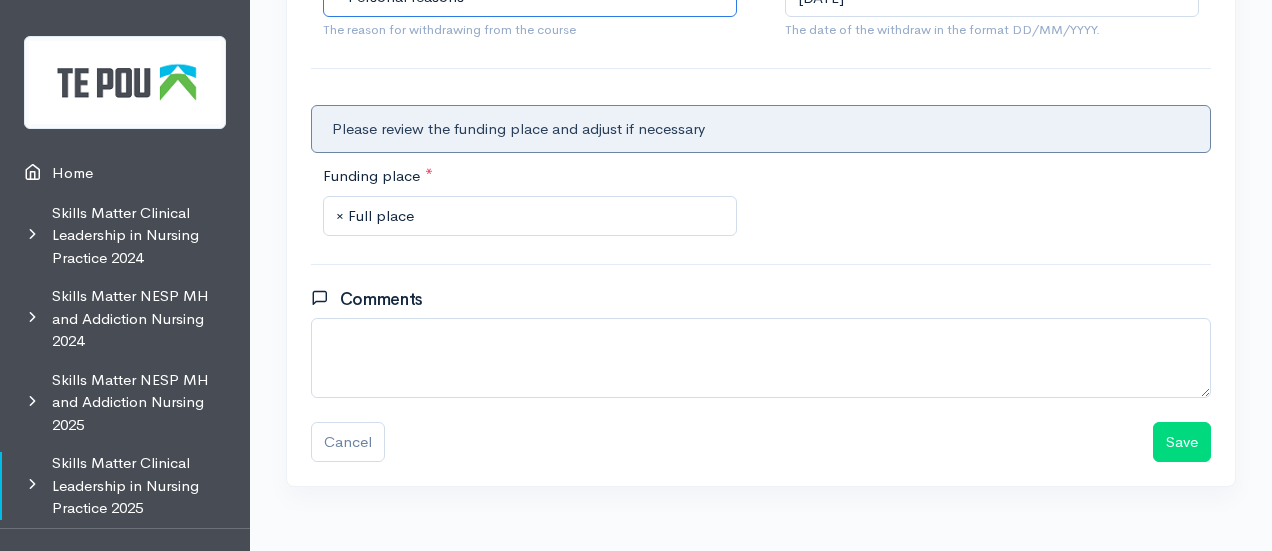 scroll, scrollTop: 475, scrollLeft: 0, axis: vertical 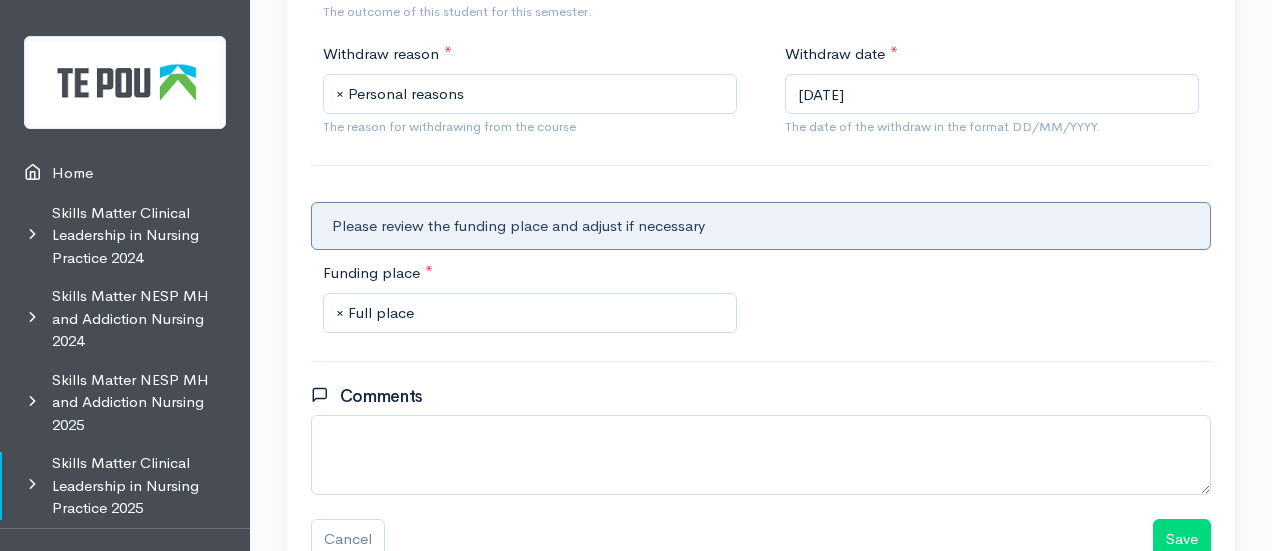click on "× Full place" at bounding box center [532, 313] 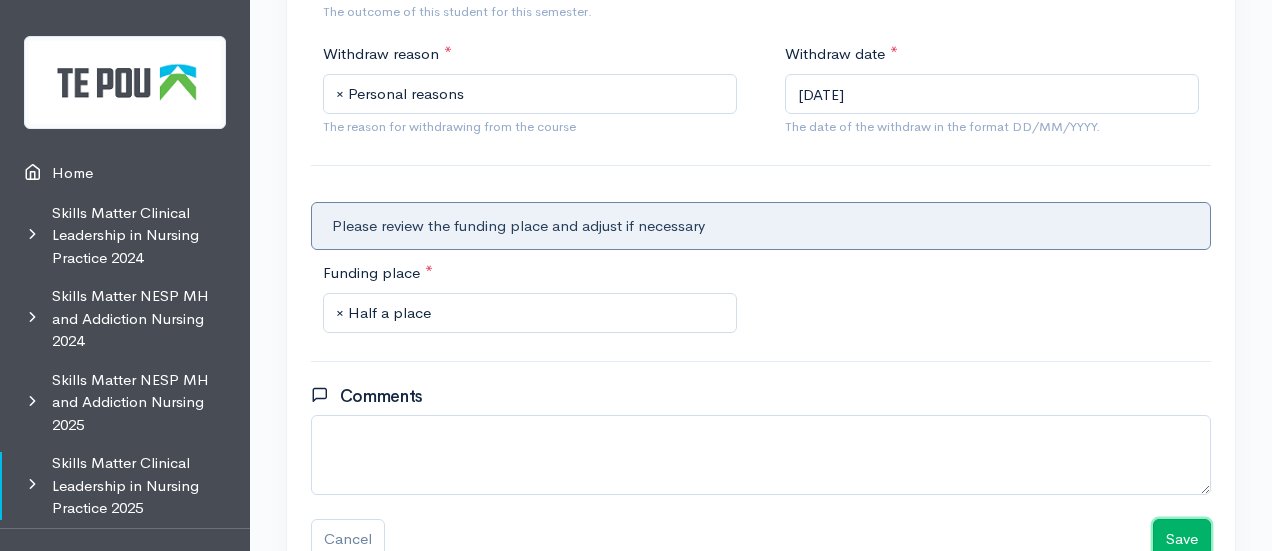 click on "Save" at bounding box center [1182, 539] 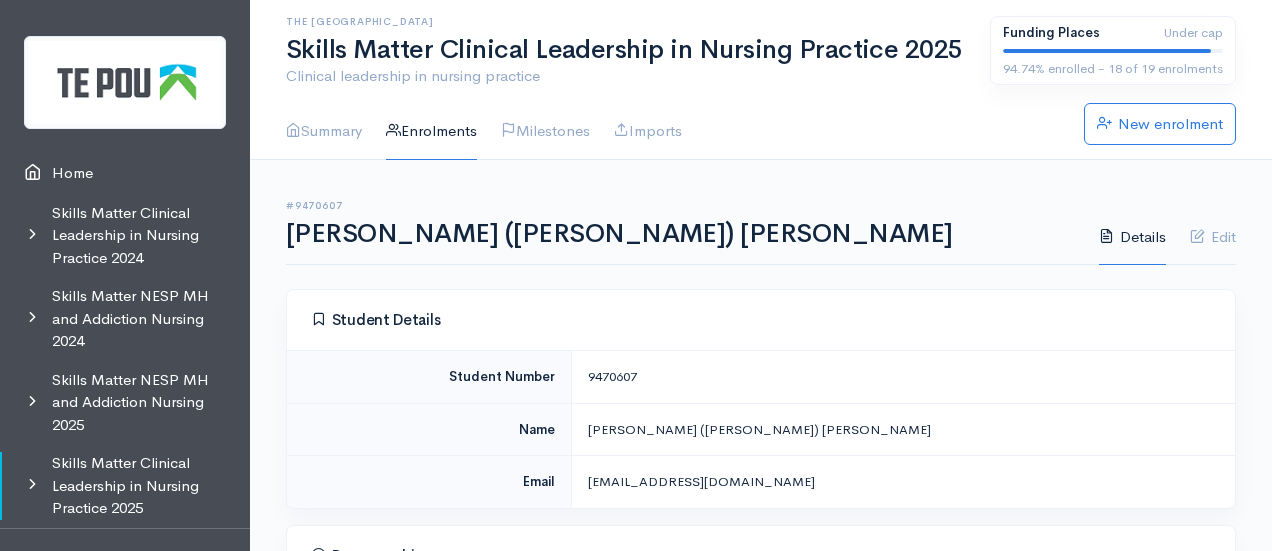 scroll, scrollTop: 0, scrollLeft: 0, axis: both 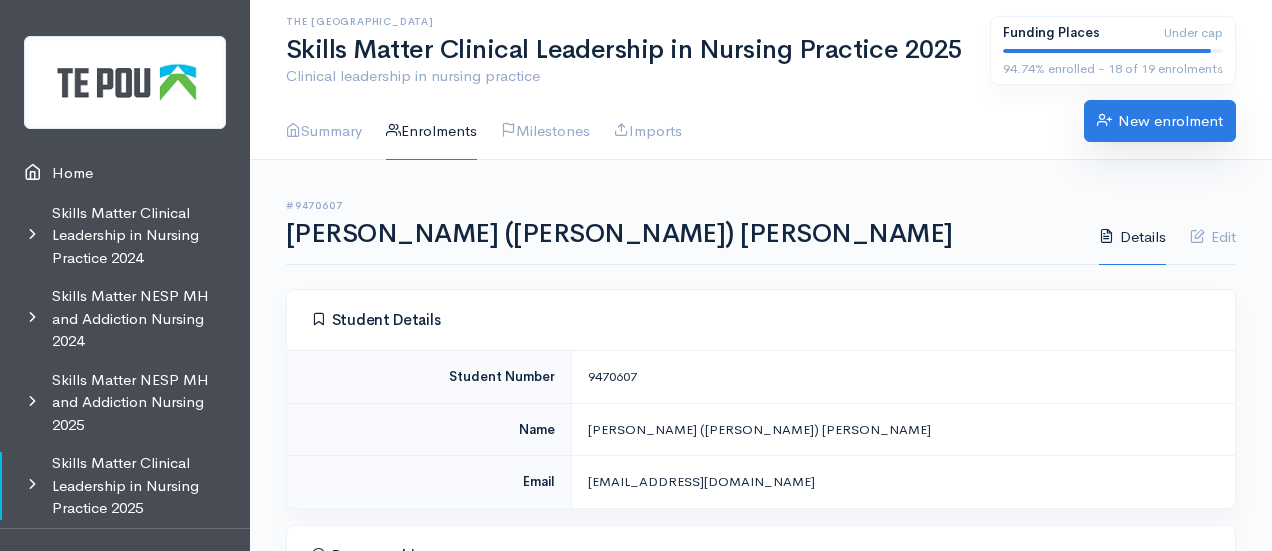 click at bounding box center (1104, 119) 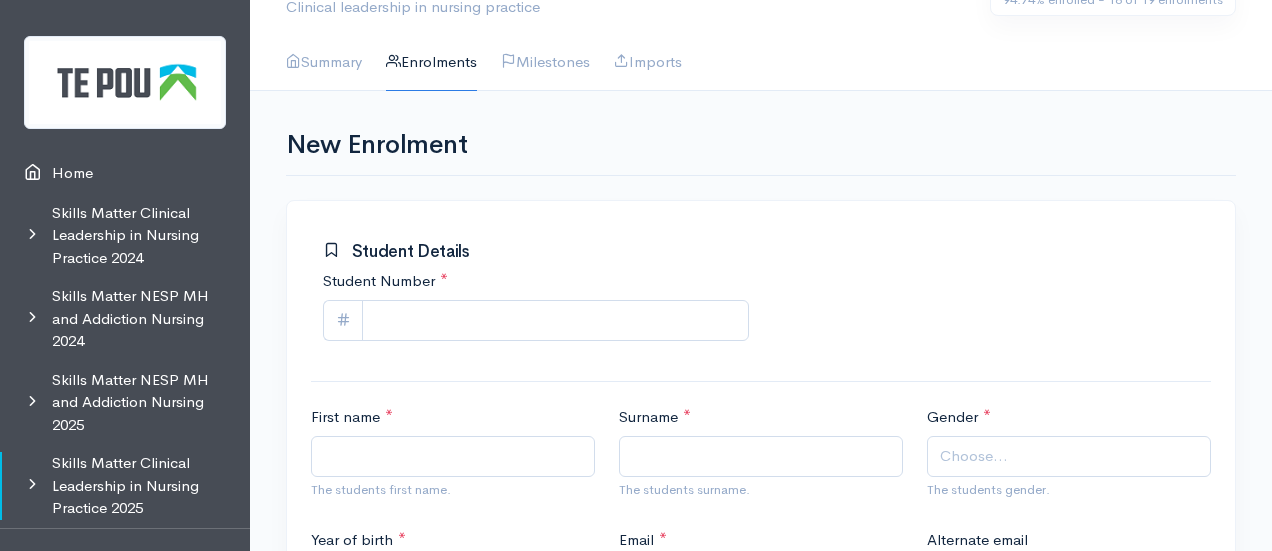 scroll, scrollTop: 76, scrollLeft: 0, axis: vertical 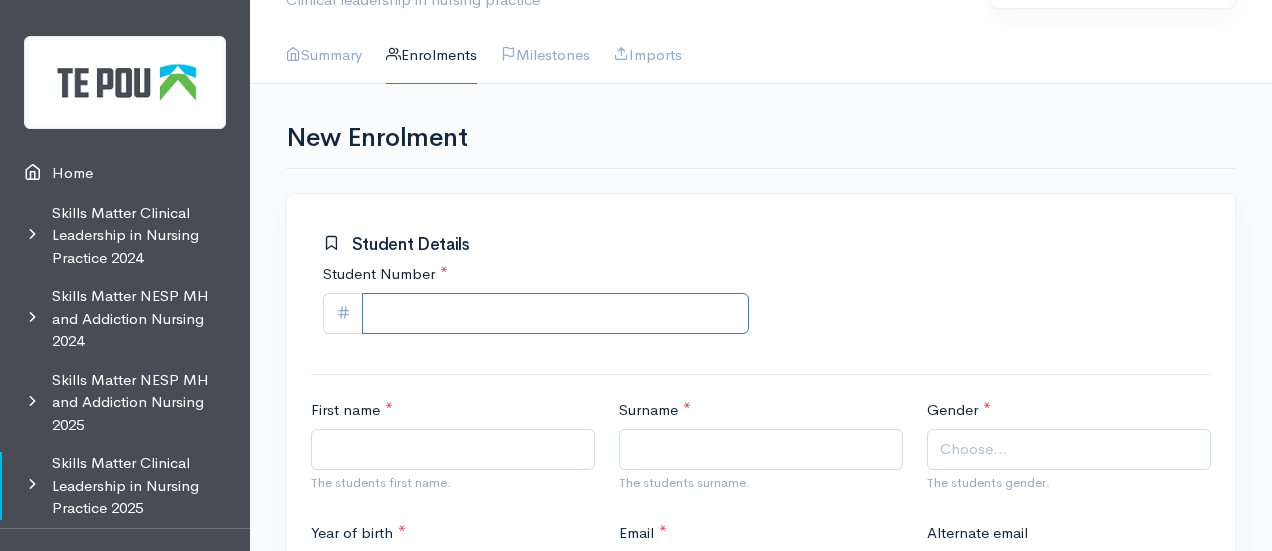 click on "Student Number *" at bounding box center (555, 313) 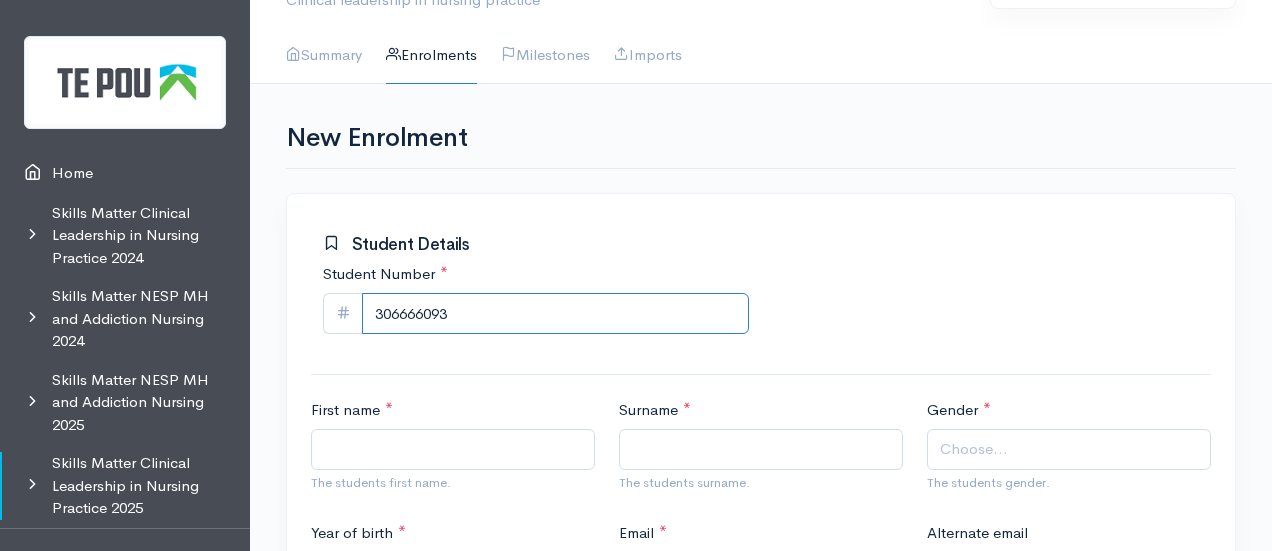 type on "306666093" 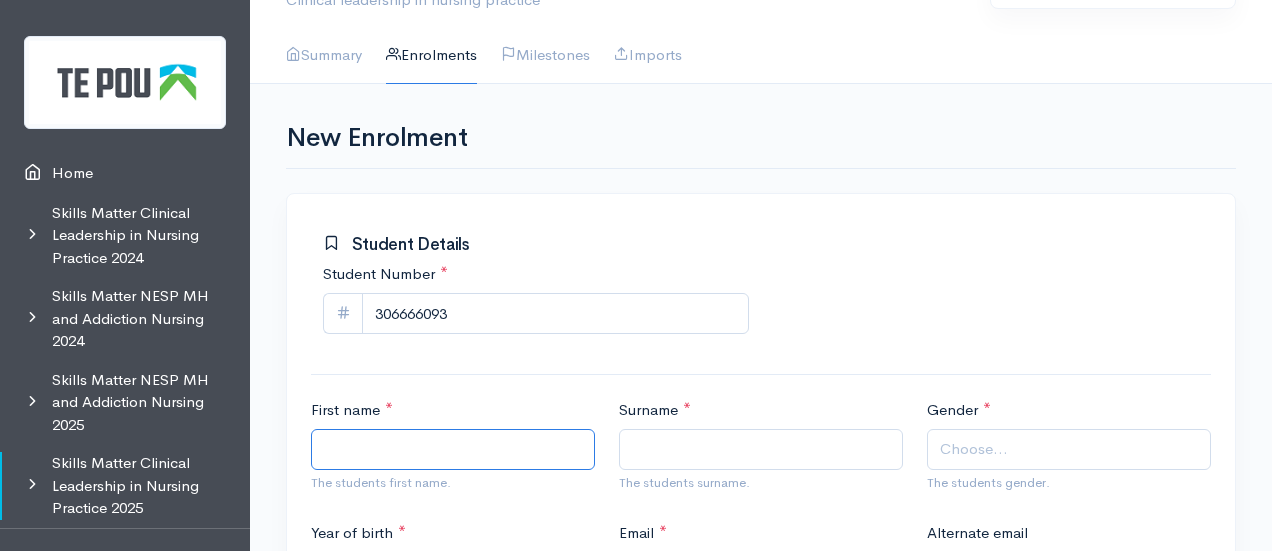 click on "First name *" at bounding box center (453, 449) 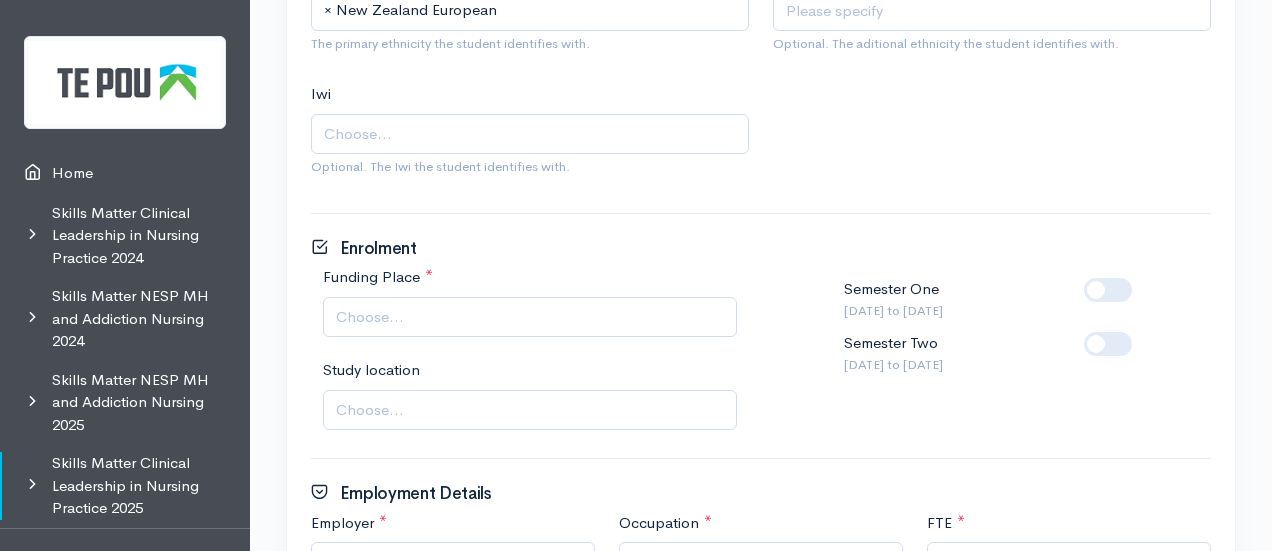 scroll, scrollTop: 832, scrollLeft: 0, axis: vertical 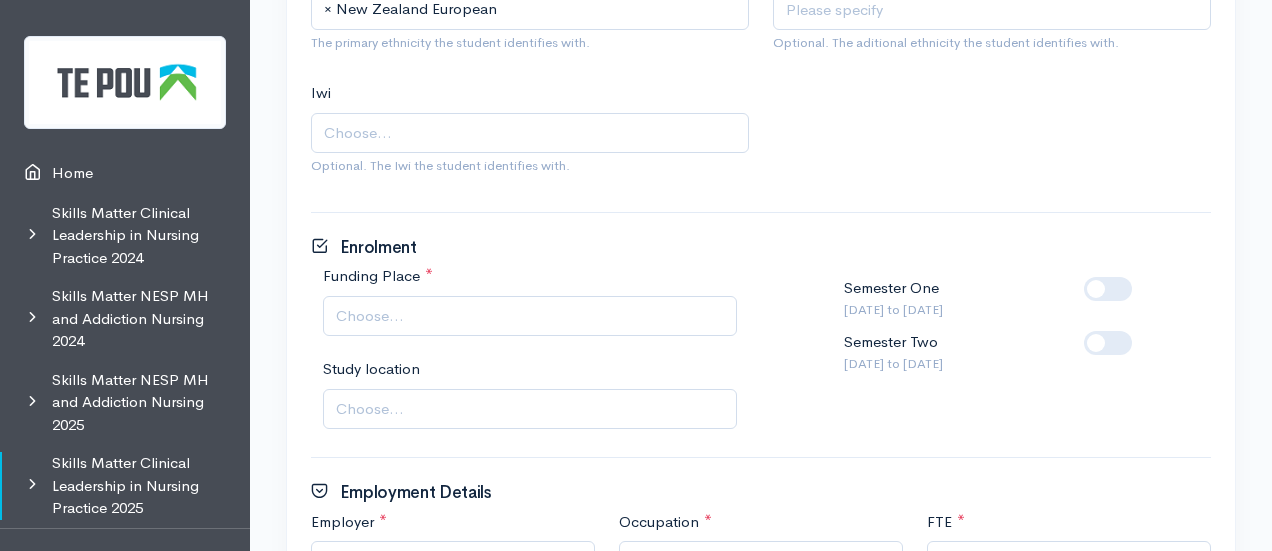 click on "Choose..." at bounding box center (532, 316) 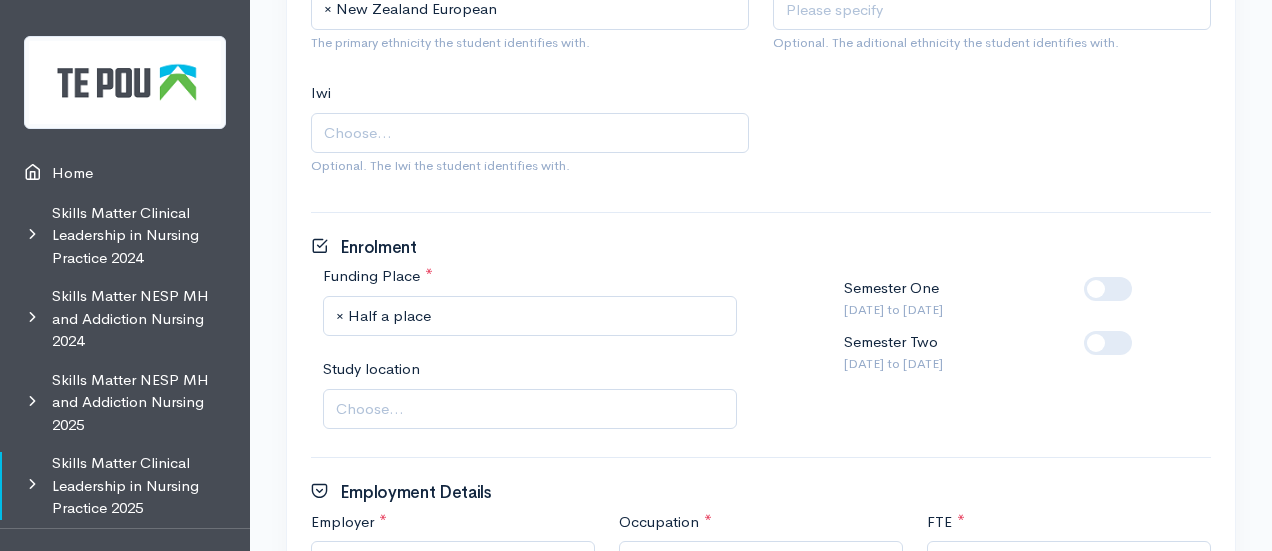 click at bounding box center (1140, 331) 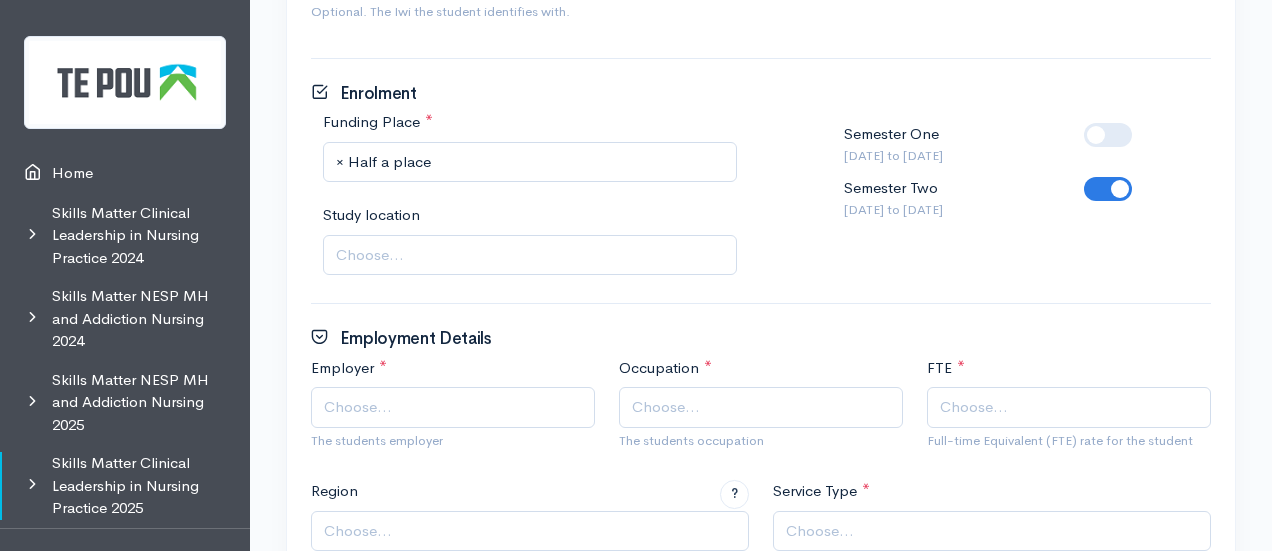 scroll, scrollTop: 988, scrollLeft: 0, axis: vertical 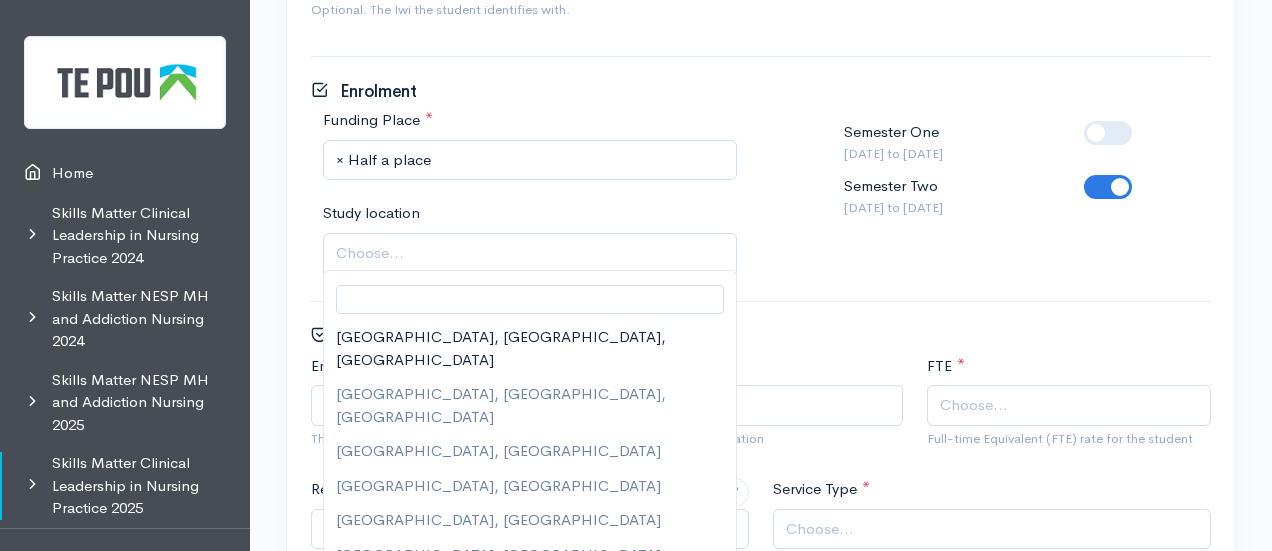 click on "Choose..." at bounding box center [532, 253] 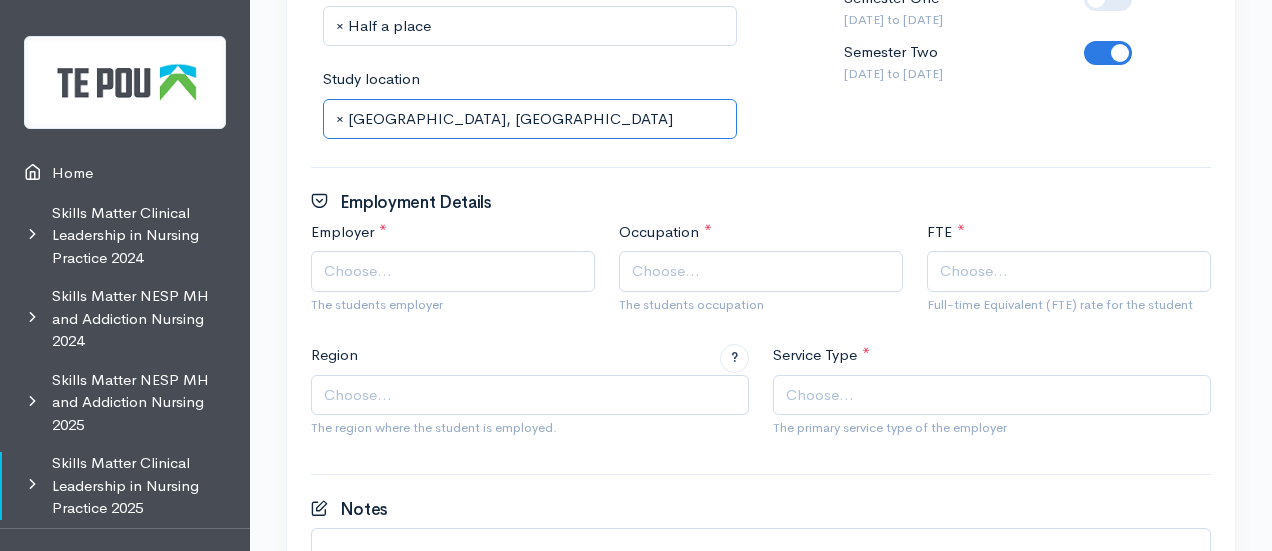 scroll, scrollTop: 1126, scrollLeft: 0, axis: vertical 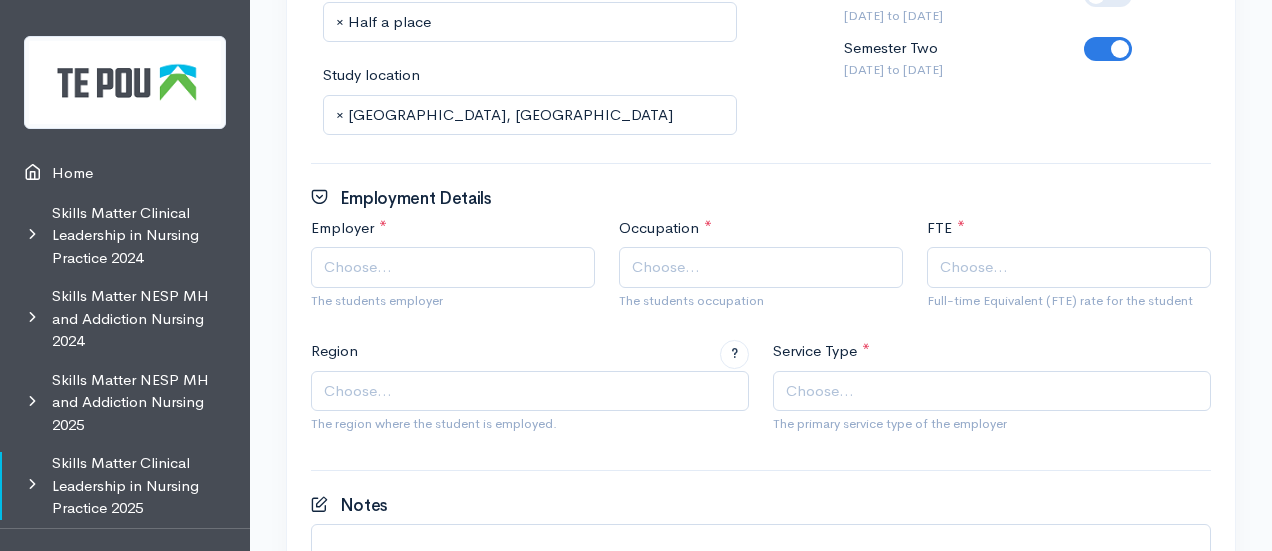 click on "Choose..." at bounding box center [455, 267] 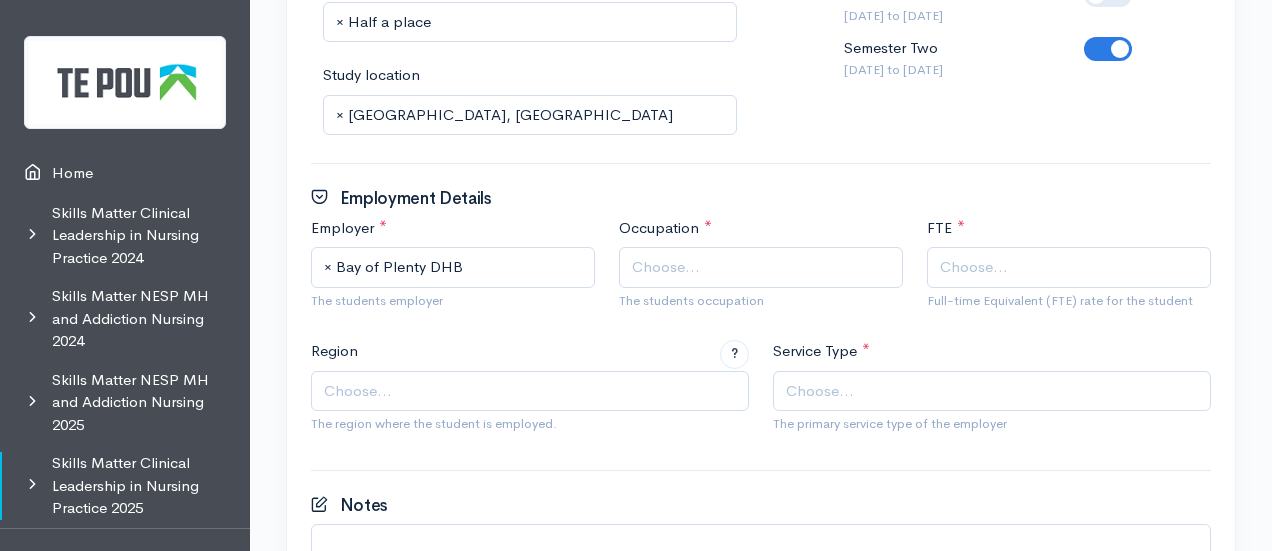 click on "Choose..." at bounding box center (761, 267) 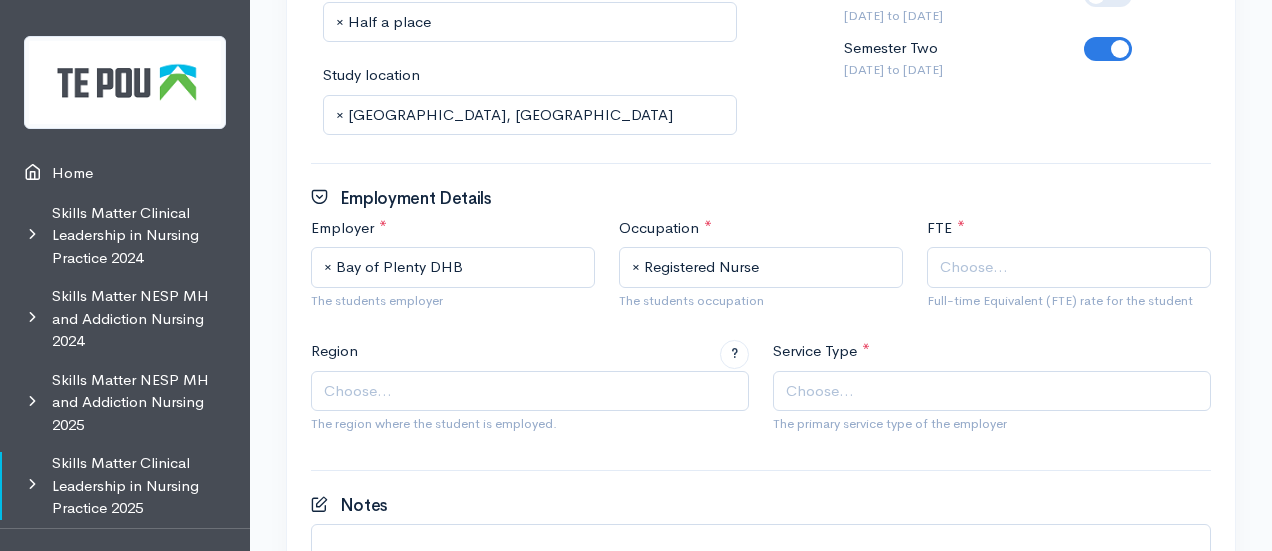click on "Choose..." at bounding box center (974, 267) 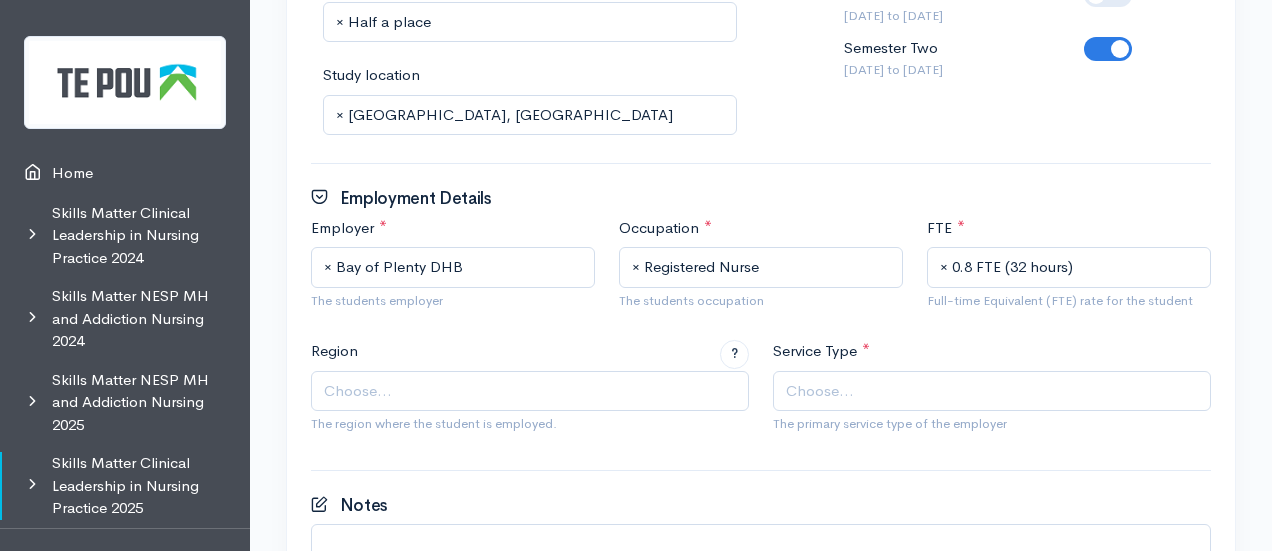 click on "Choose..." at bounding box center (532, 391) 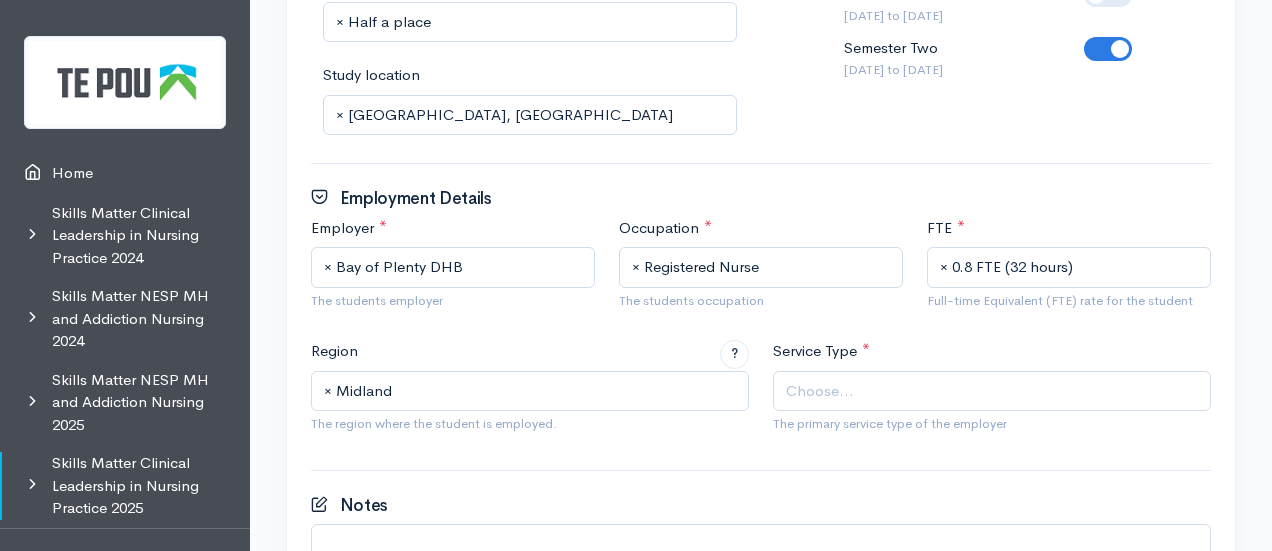 click on "Choose..." at bounding box center [992, 391] 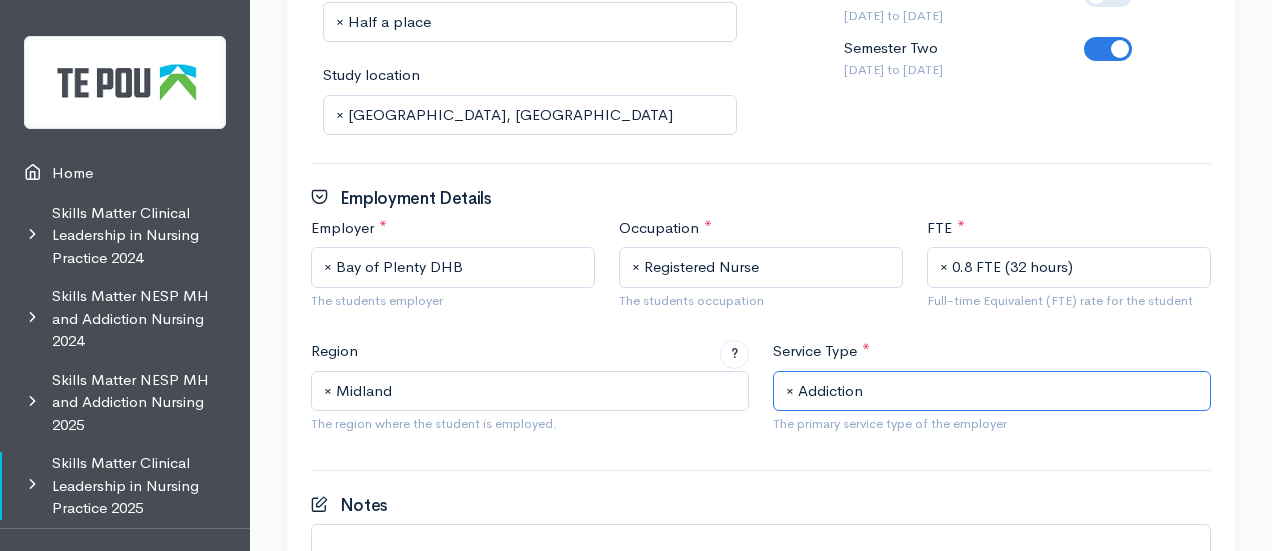 scroll, scrollTop: 1360, scrollLeft: 0, axis: vertical 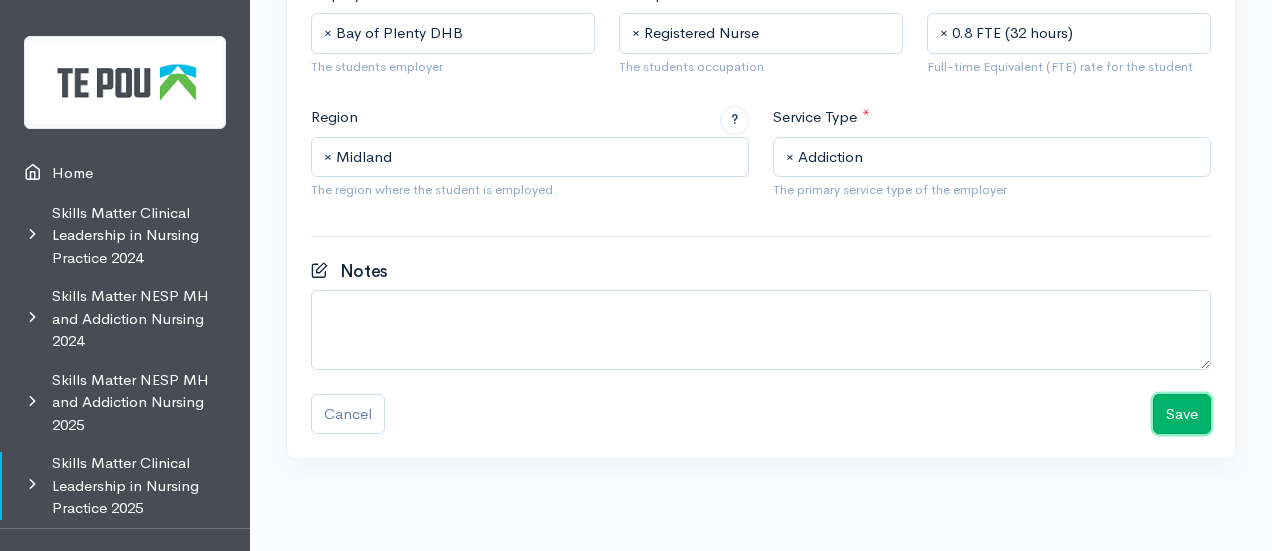 click on "Save" at bounding box center [1182, 414] 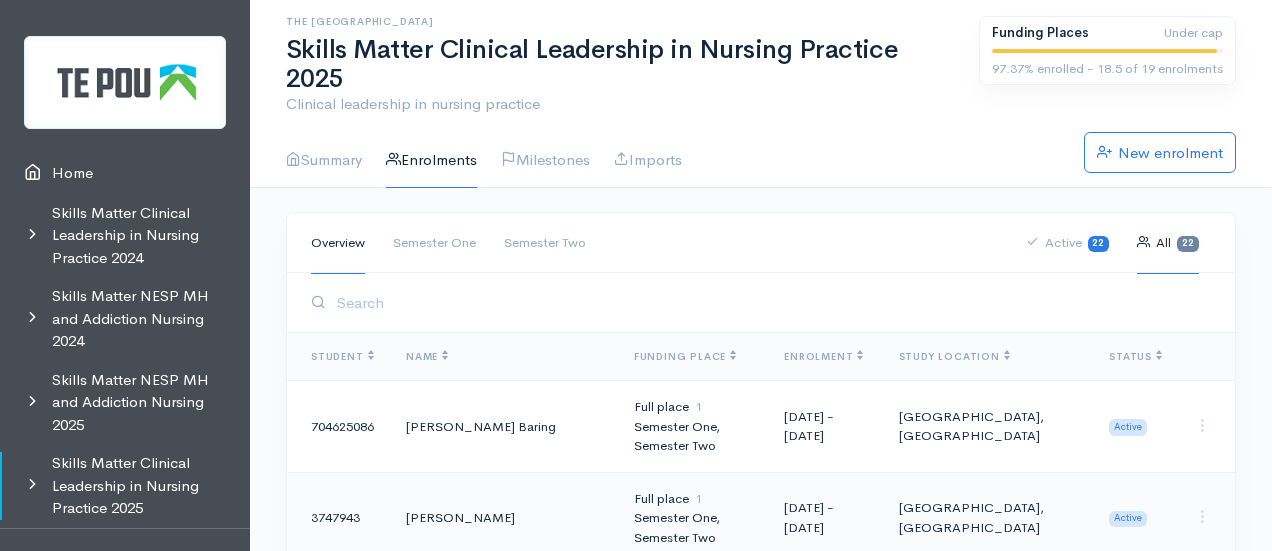 scroll, scrollTop: 0, scrollLeft: 0, axis: both 